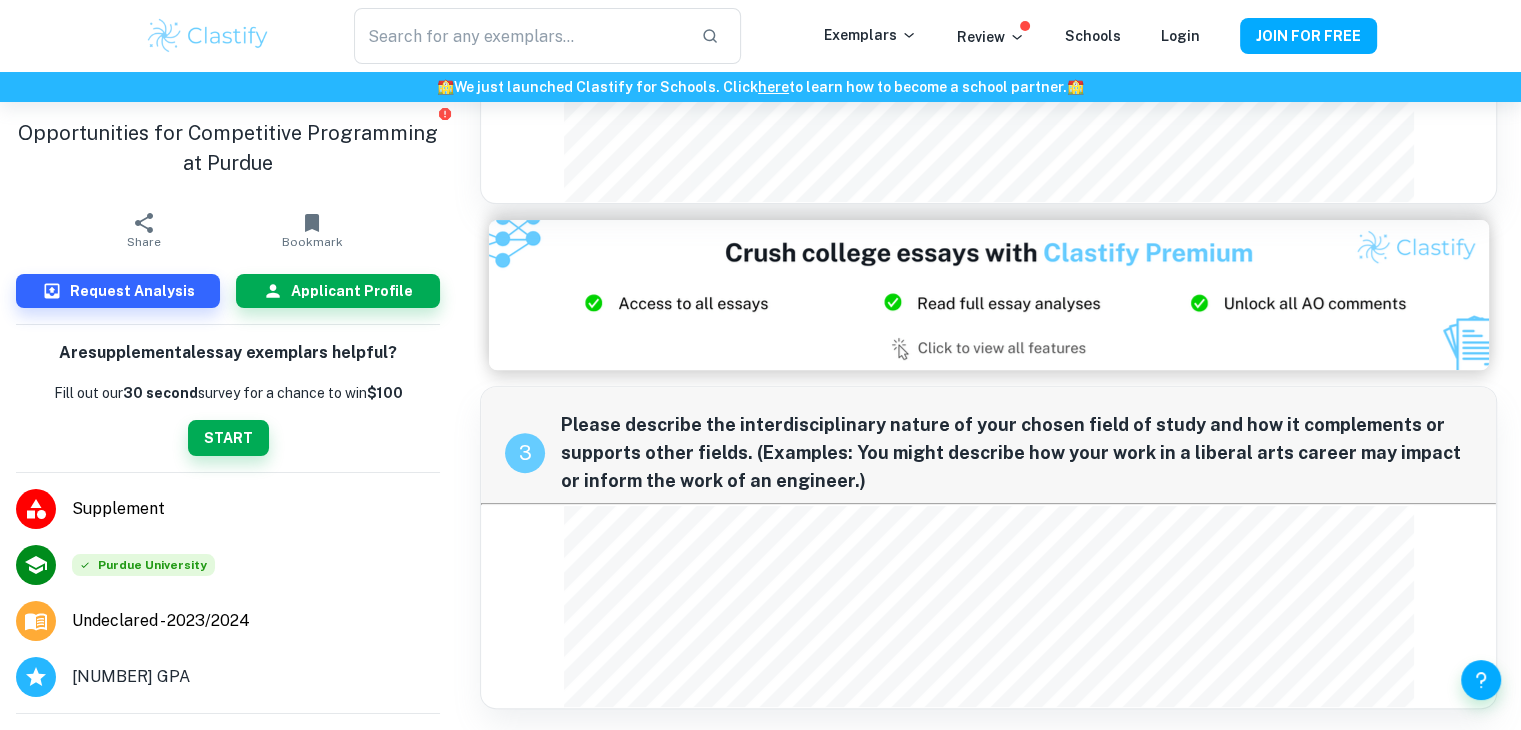 scroll, scrollTop: 585, scrollLeft: 0, axis: vertical 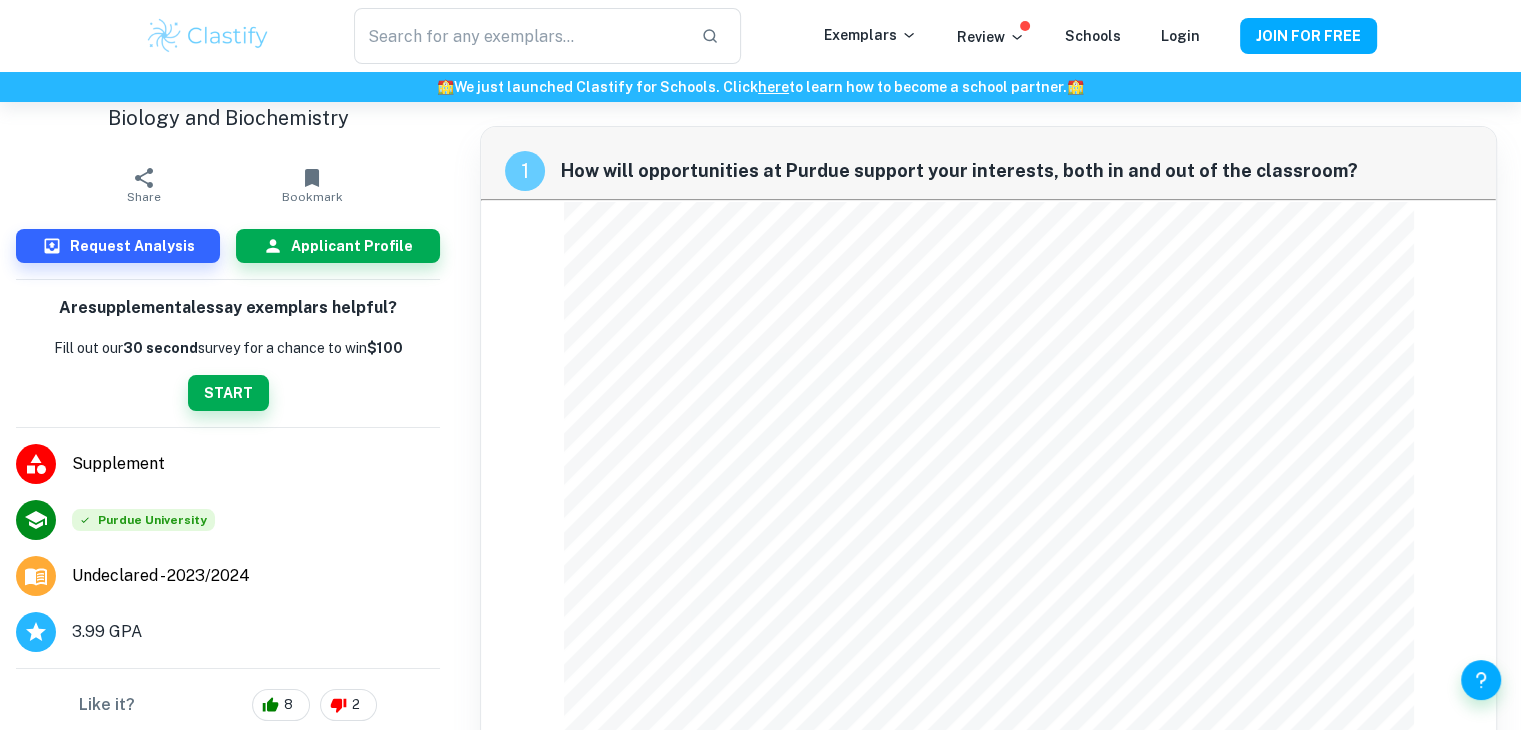 click on "Purdue University" at bounding box center (143, 520) 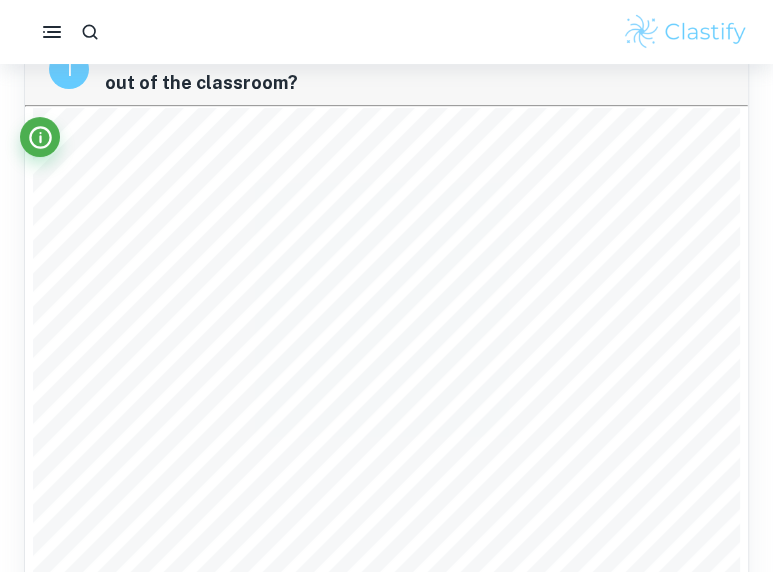 scroll, scrollTop: 0, scrollLeft: 0, axis: both 